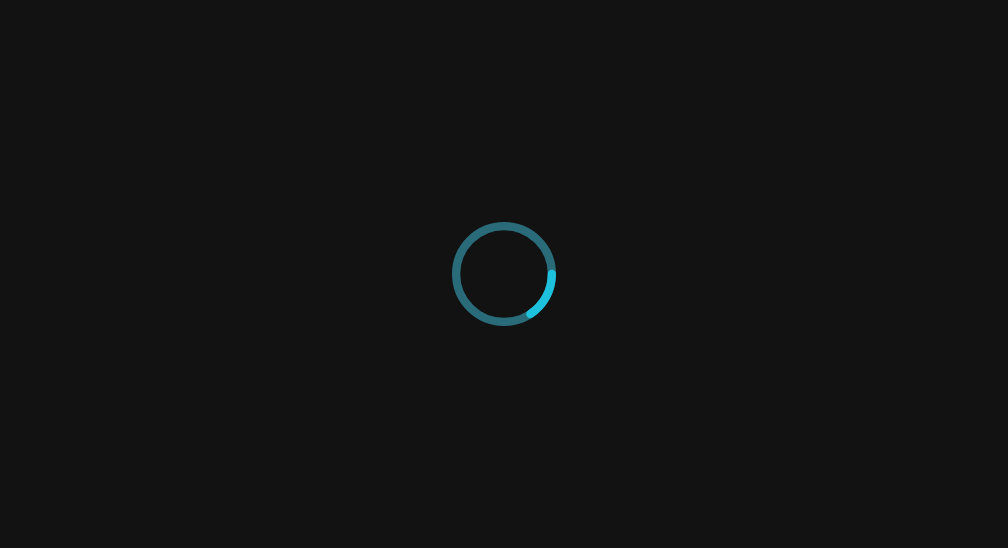 scroll, scrollTop: 0, scrollLeft: 0, axis: both 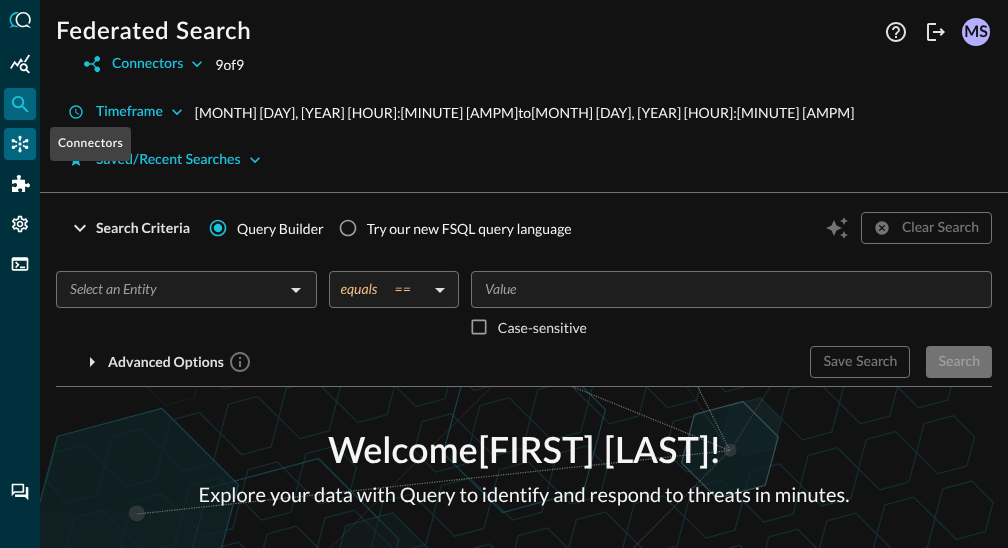 click 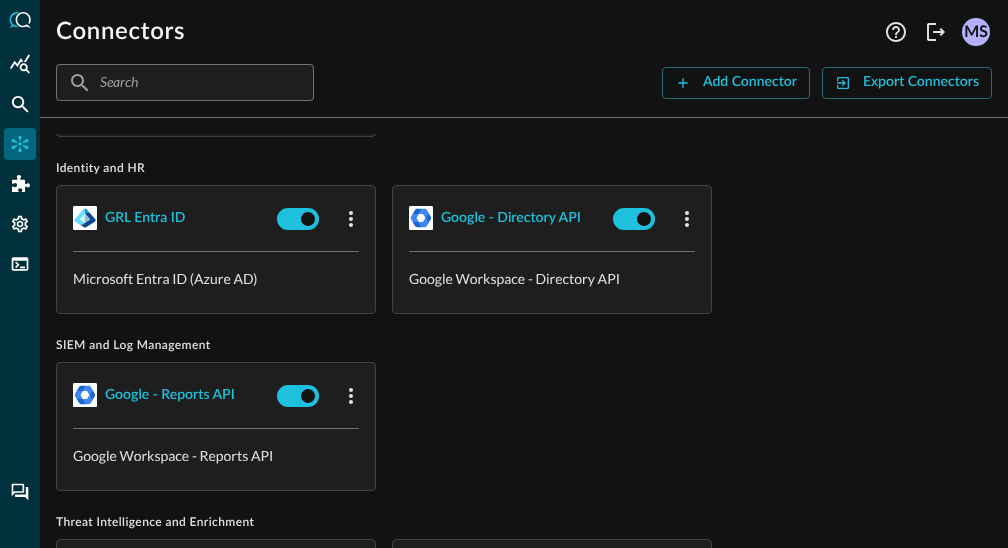 scroll, scrollTop: 934, scrollLeft: 0, axis: vertical 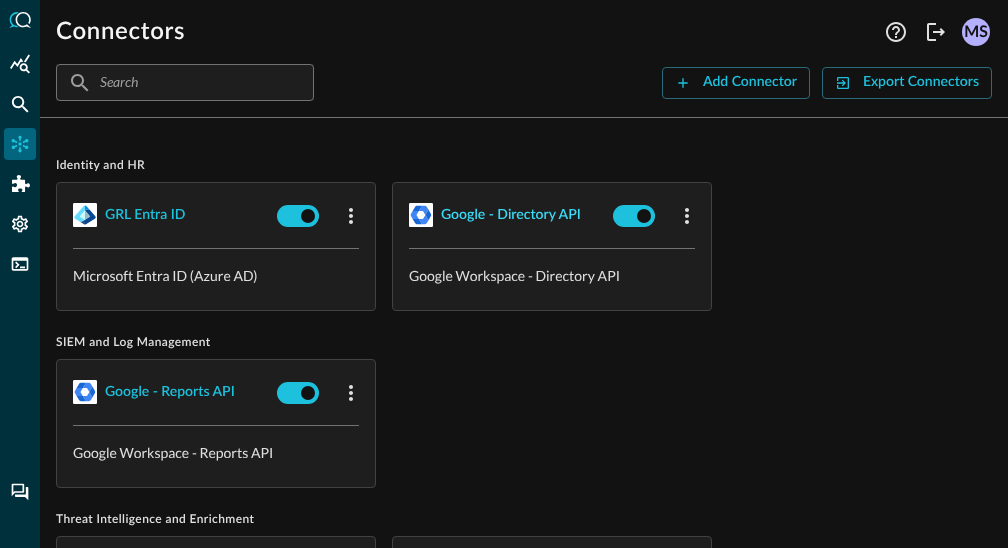 click on "Google - Directory API" at bounding box center (511, 215) 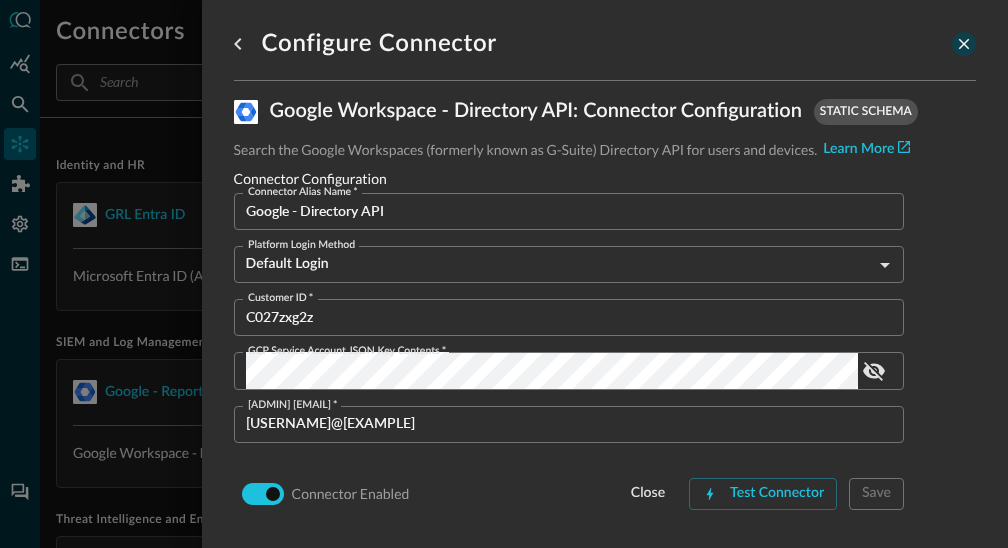 click 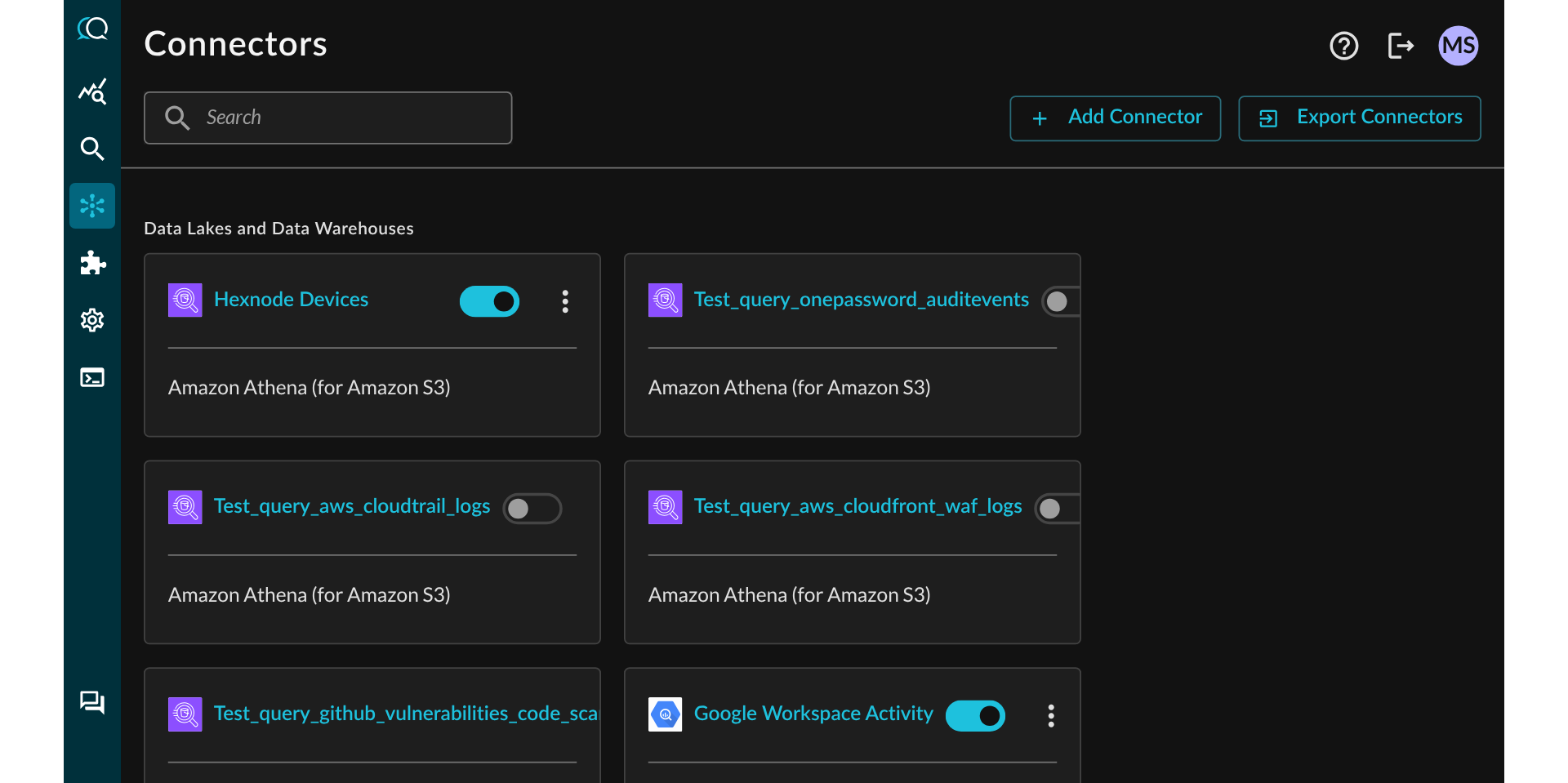 scroll, scrollTop: 0, scrollLeft: 0, axis: both 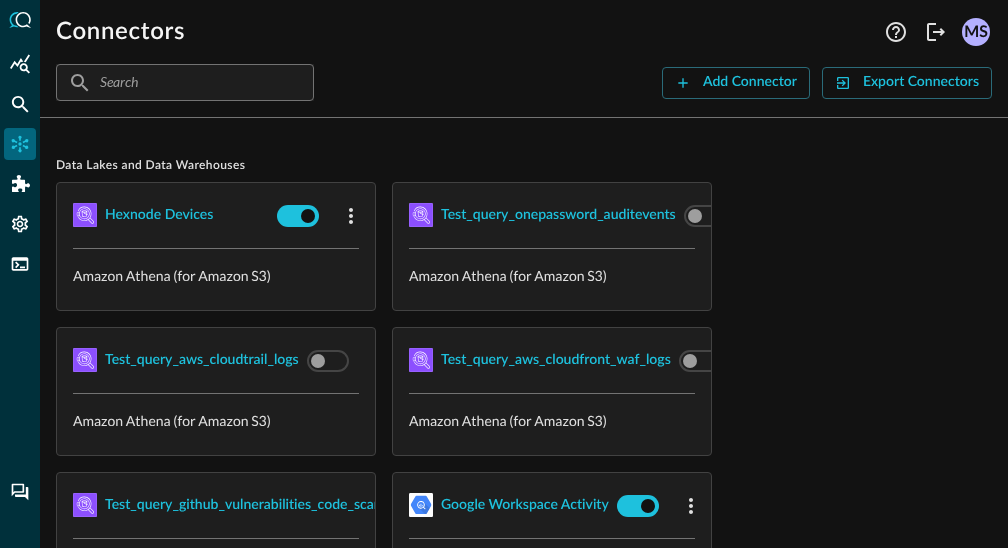 type 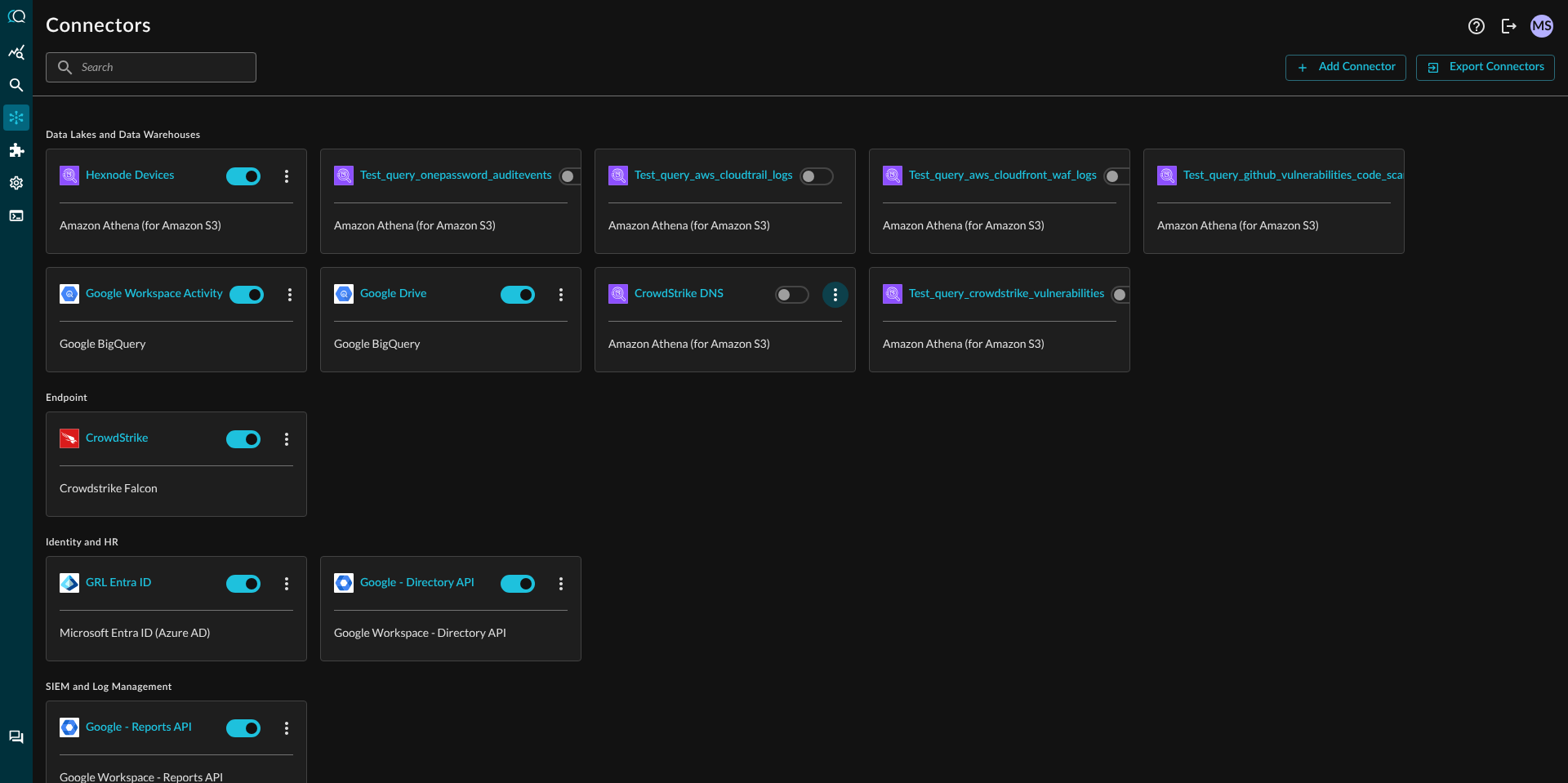 click 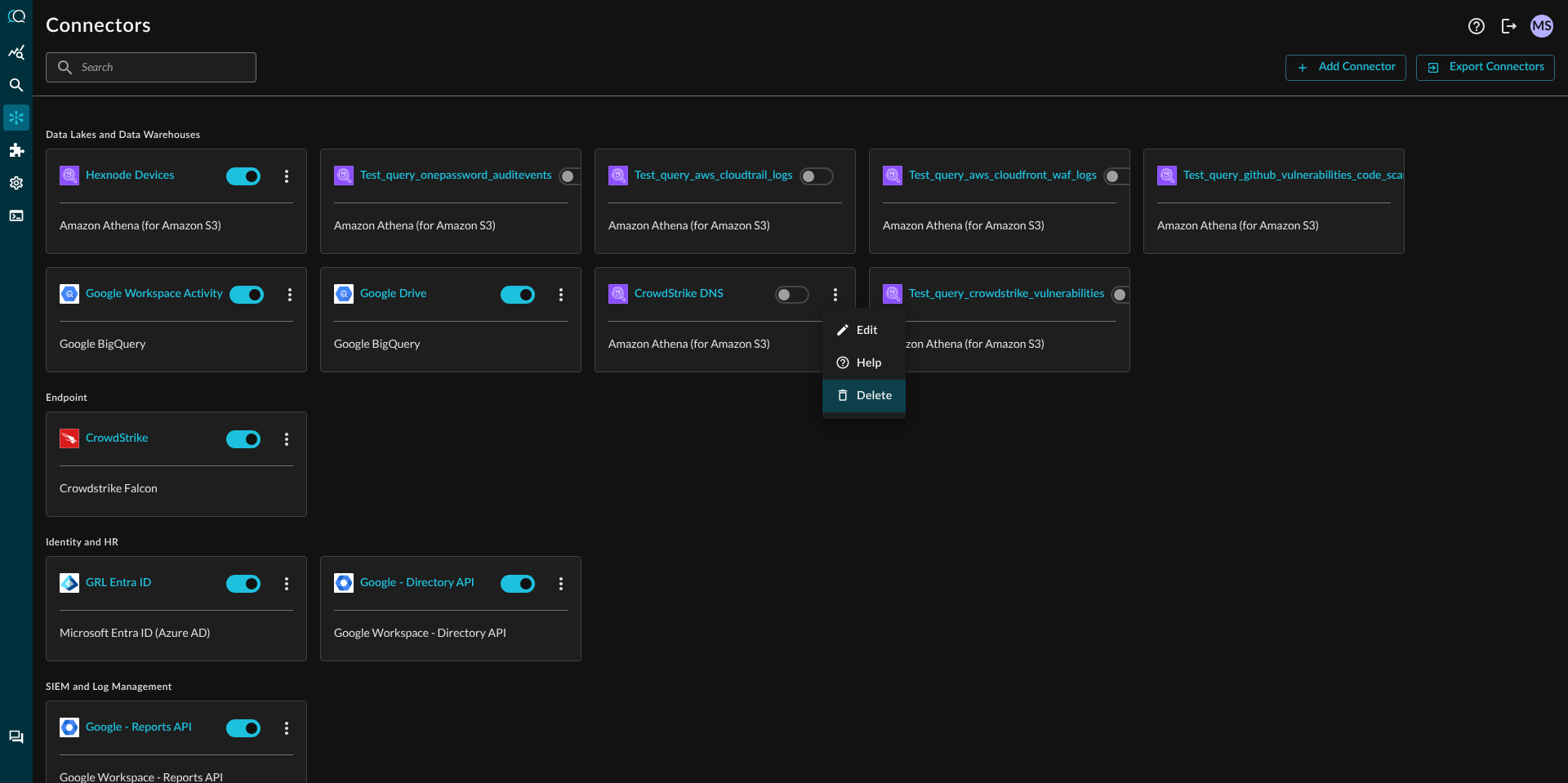 click on "Delete" at bounding box center [875, 396] 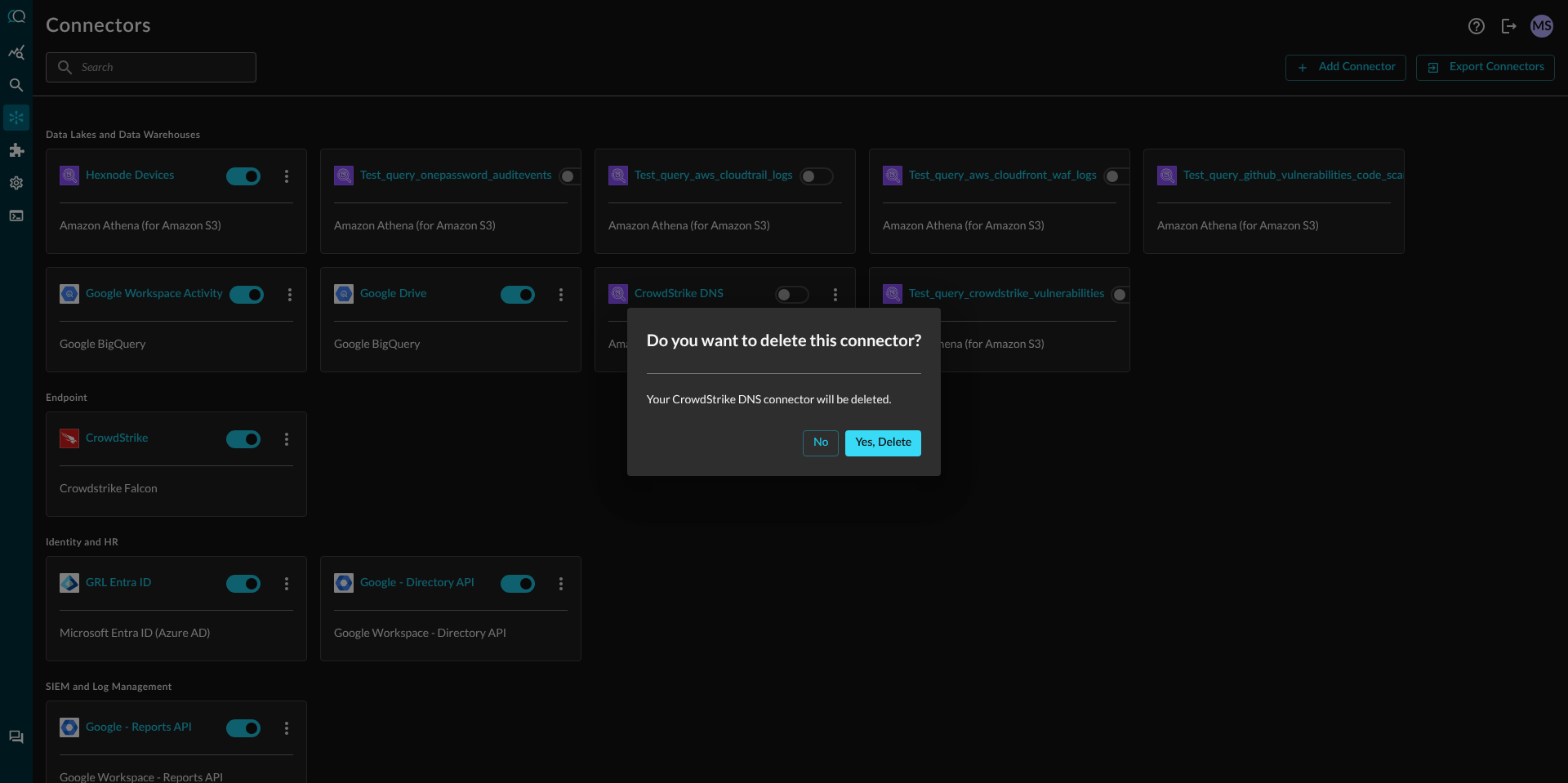 click on "Yes, delete" at bounding box center (883, 443) 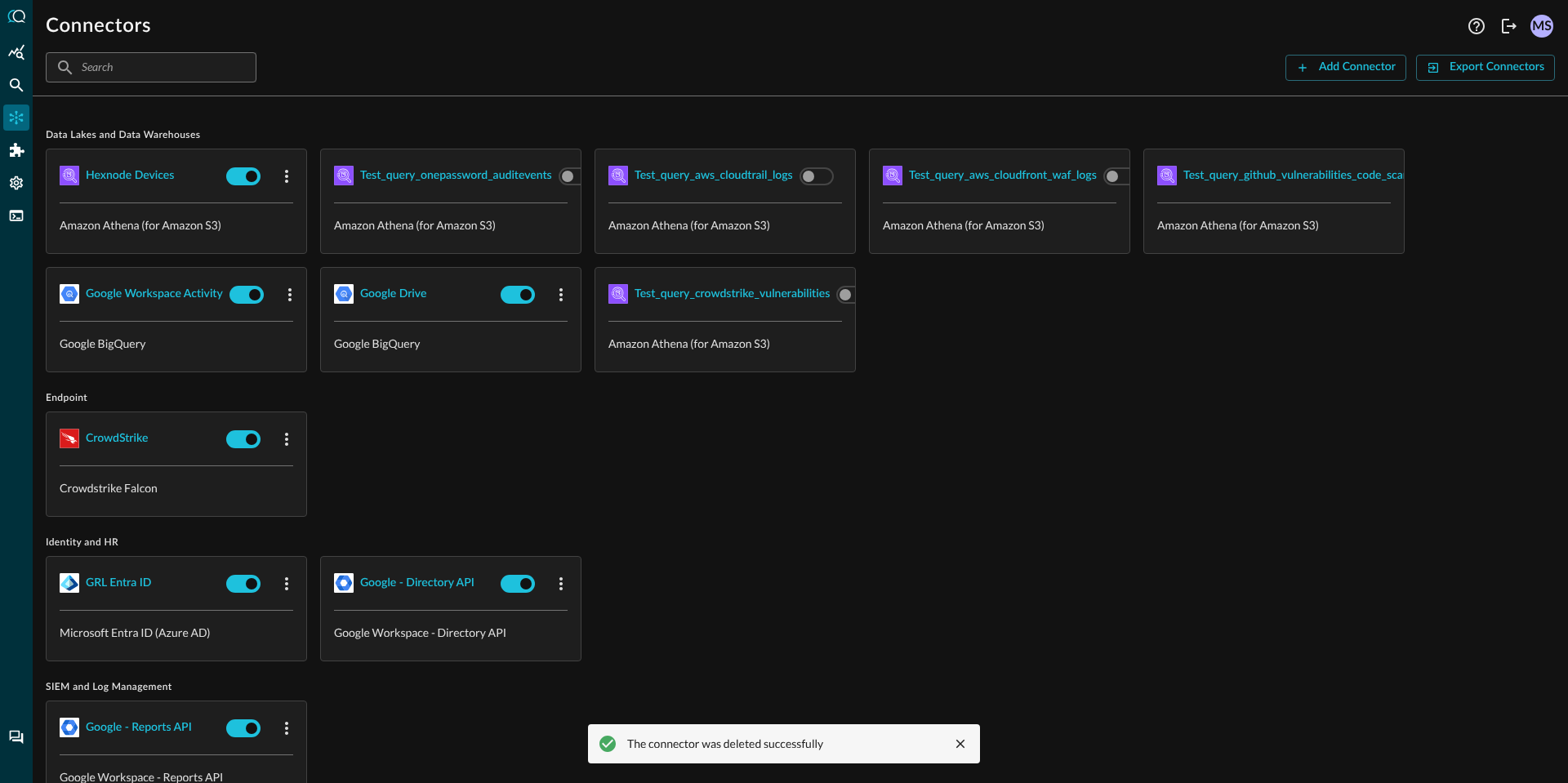 click on "test_query_crowdstrike_vulnerabilities" at bounding box center (725, 294) 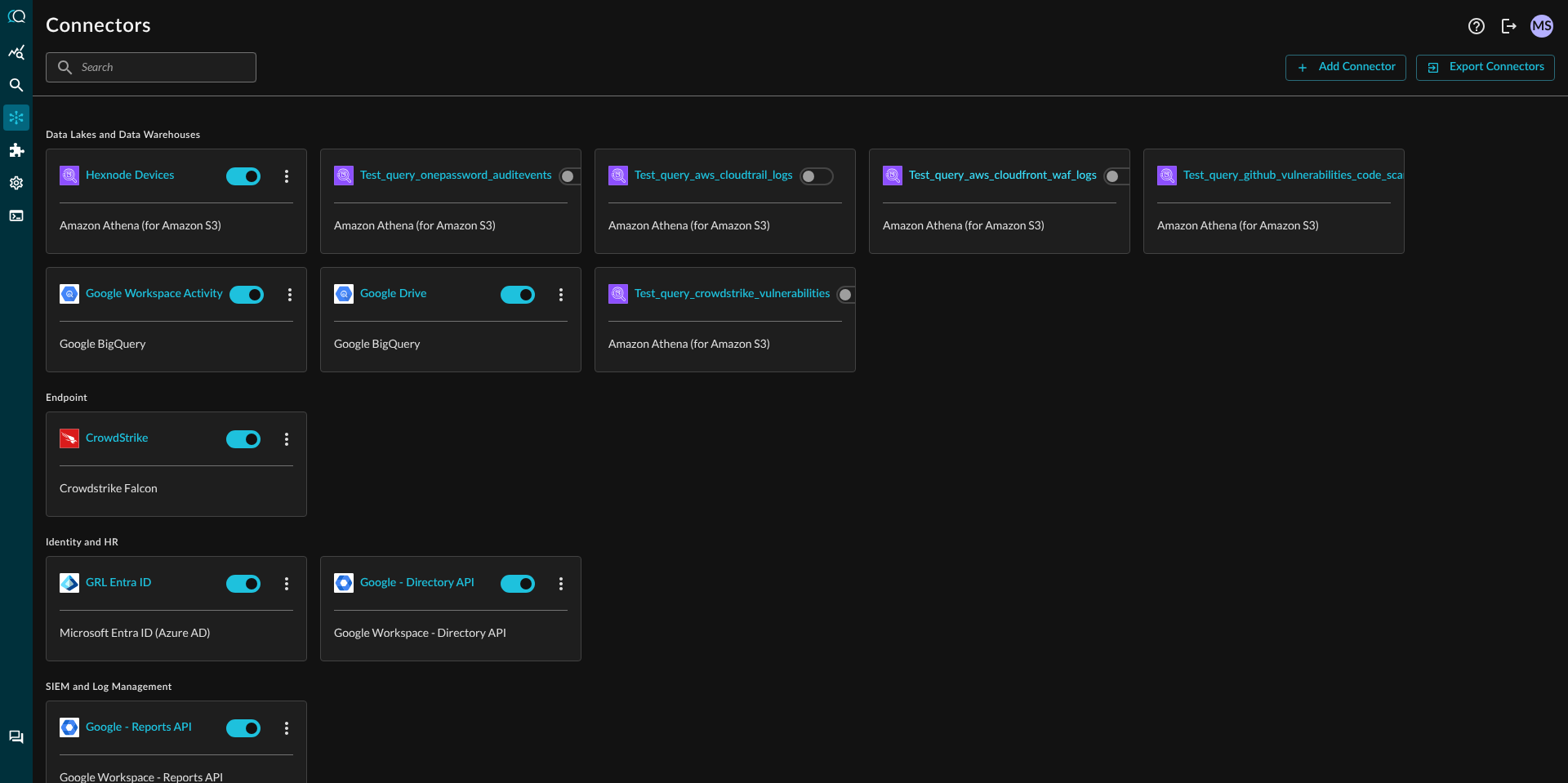 click on "test_query_aws_cloudfront_waf_logs" at bounding box center (1003, 176) 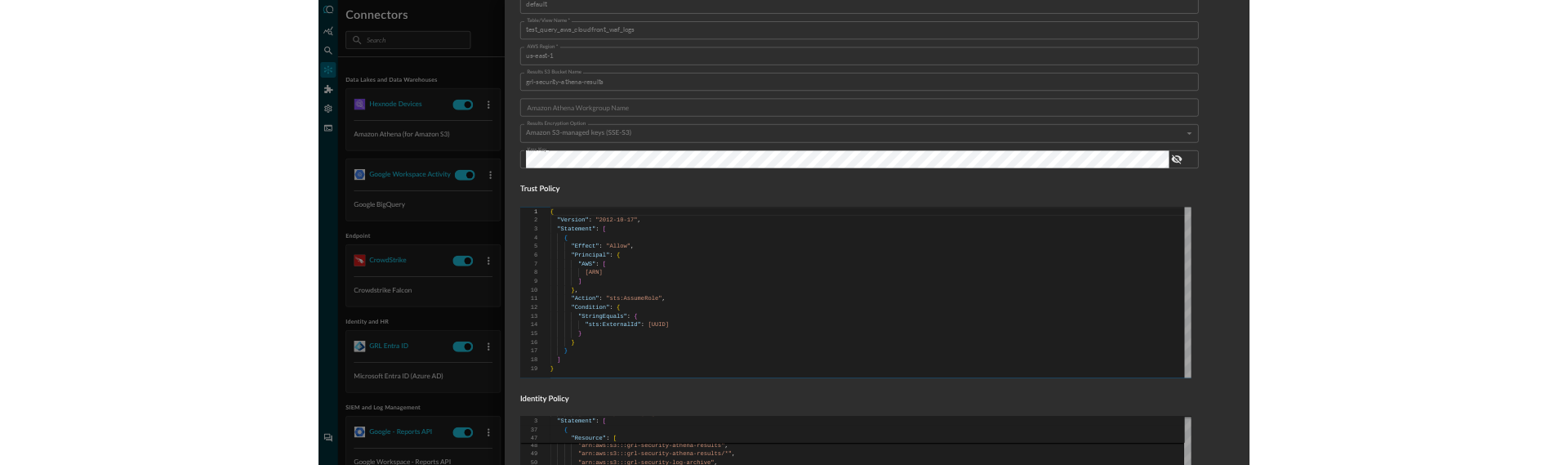 scroll, scrollTop: 0, scrollLeft: 0, axis: both 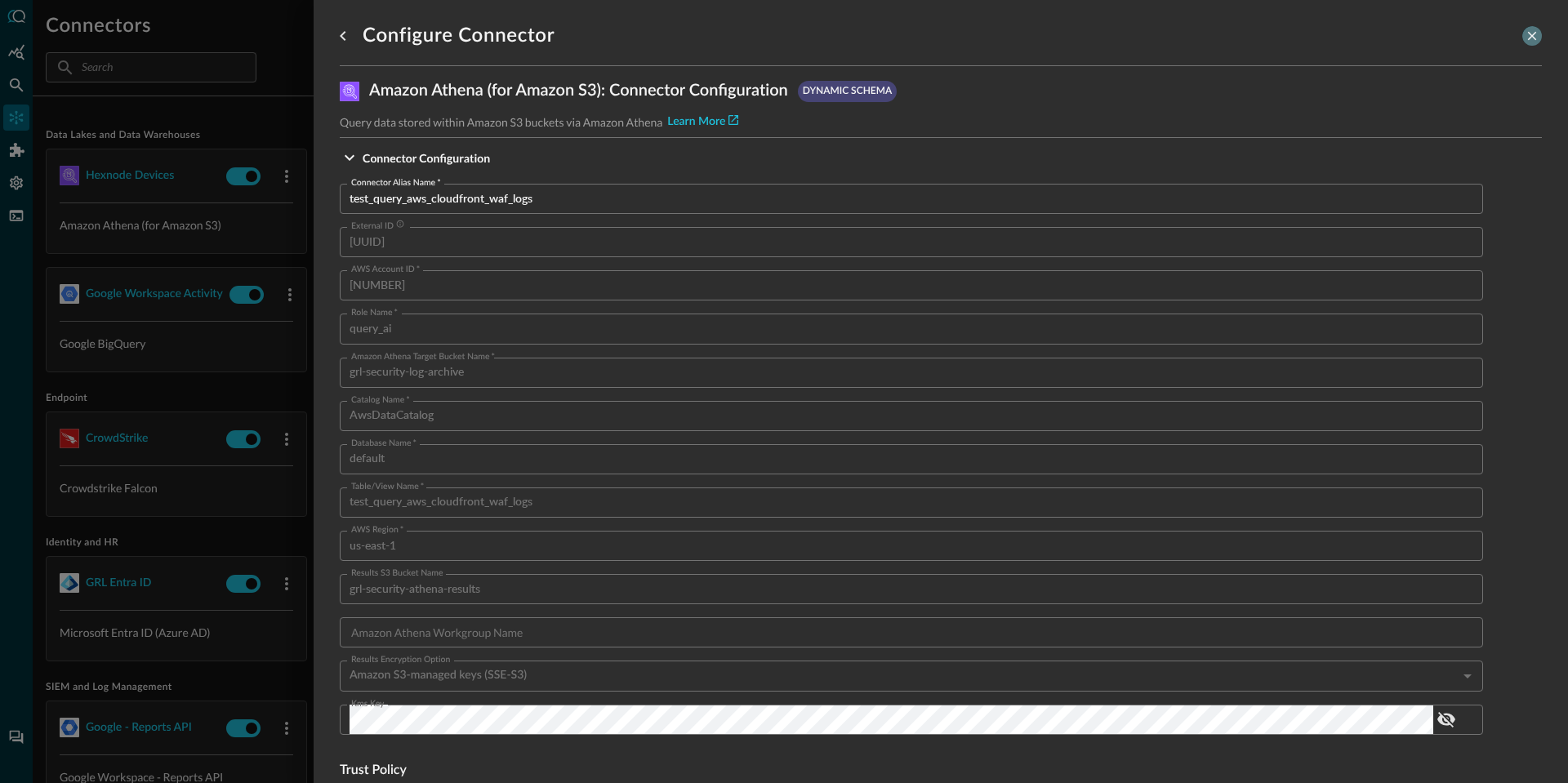 click 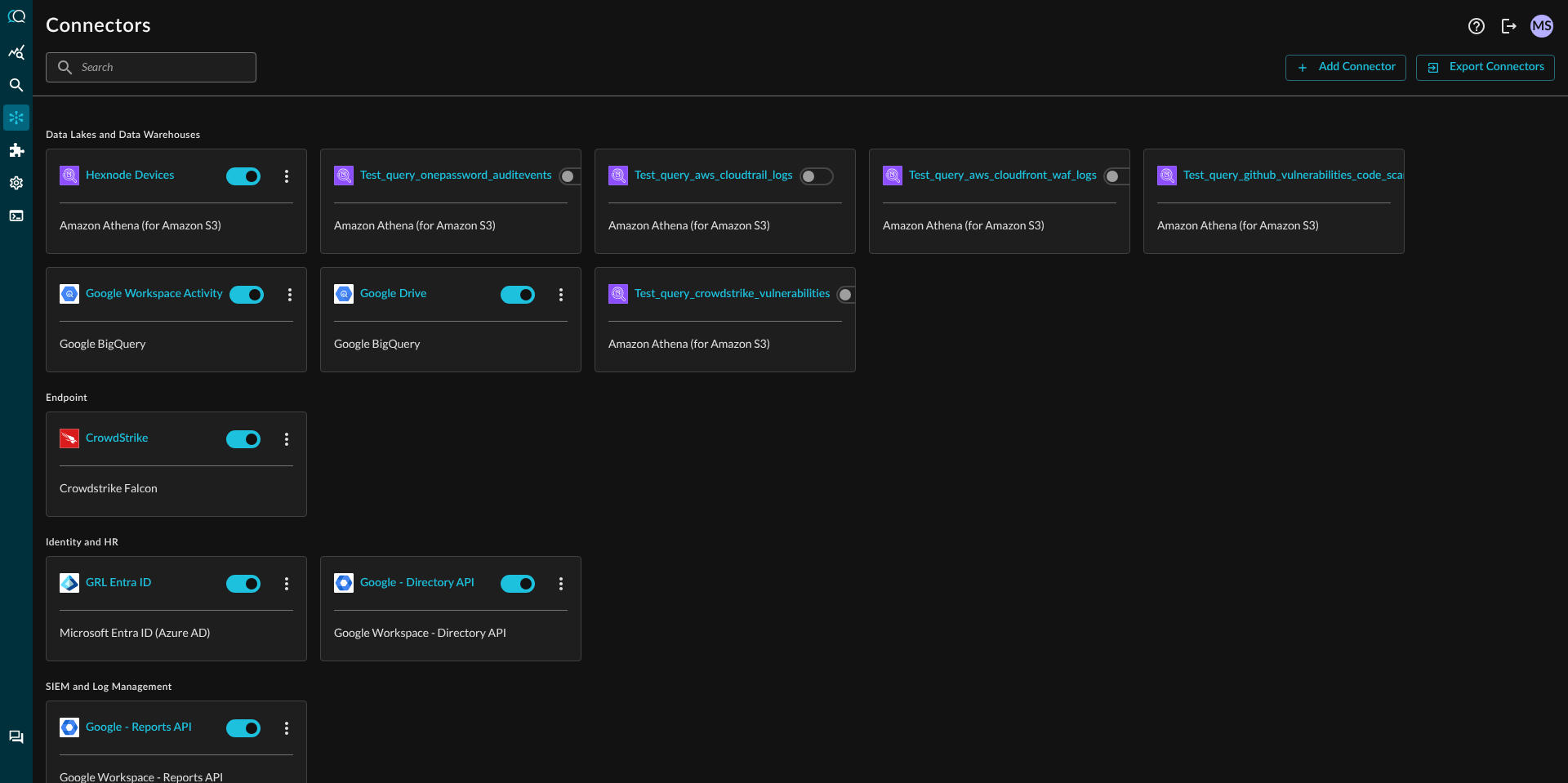 drag, startPoint x: 836, startPoint y: 209, endPoint x: 801, endPoint y: 352, distance: 147.22092 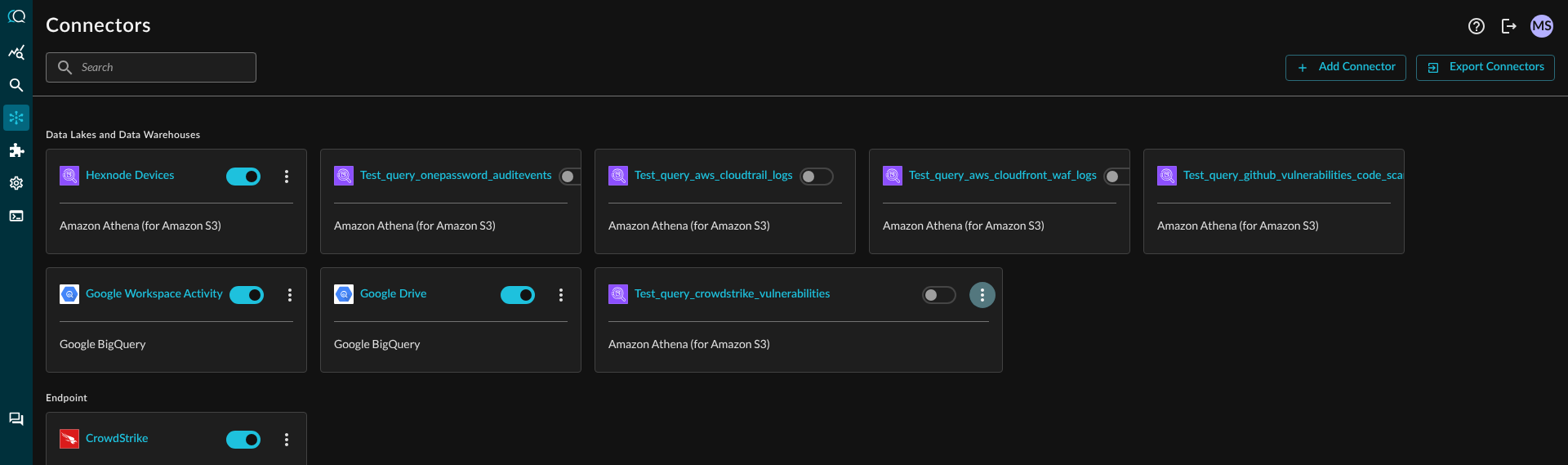 click 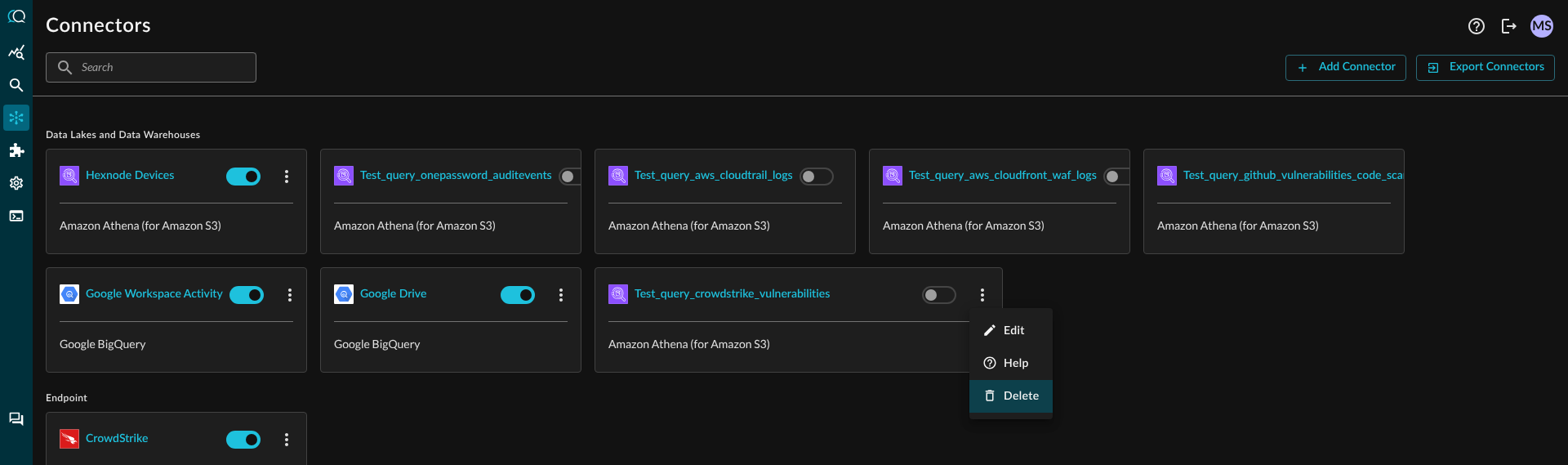 click on "Delete" at bounding box center [1022, 396] 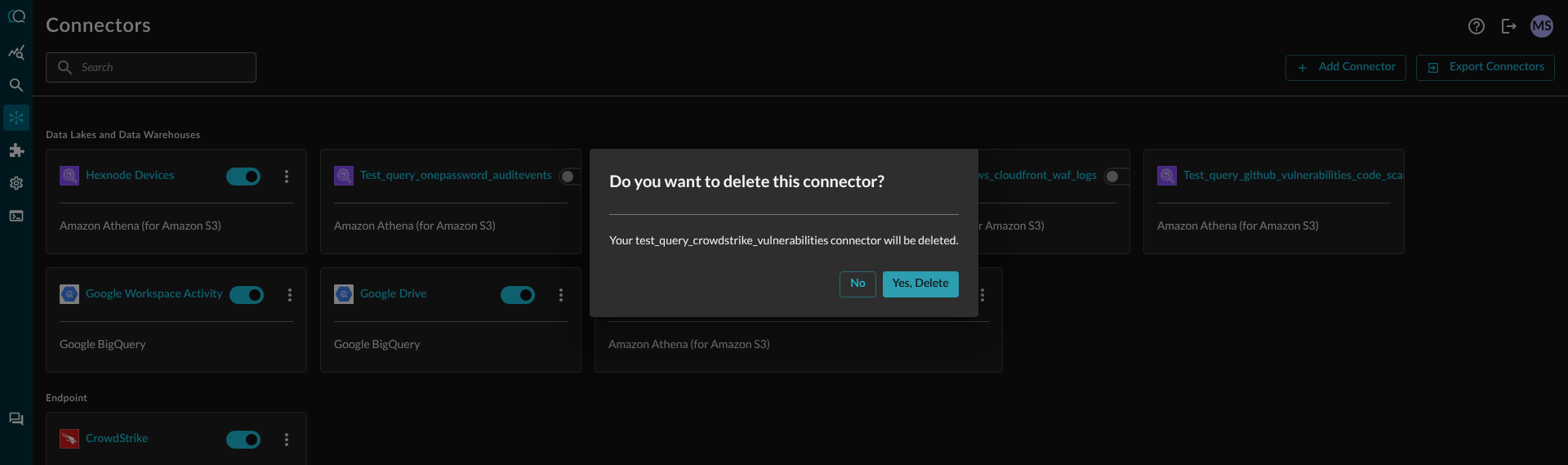 click on "Yes, delete" at bounding box center (920, 284) 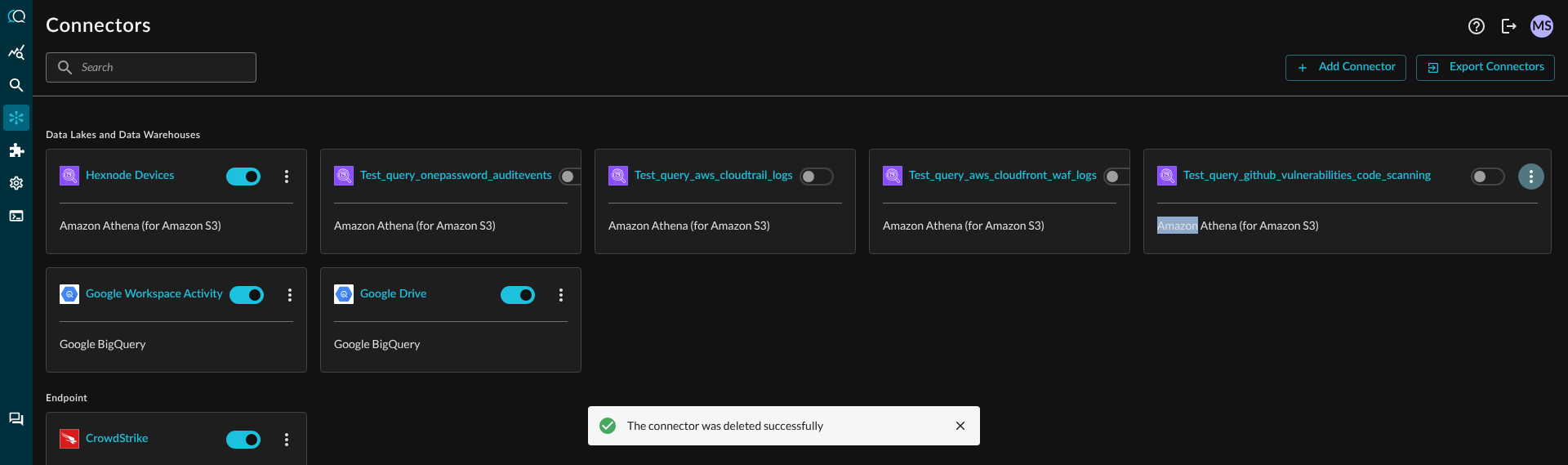 click 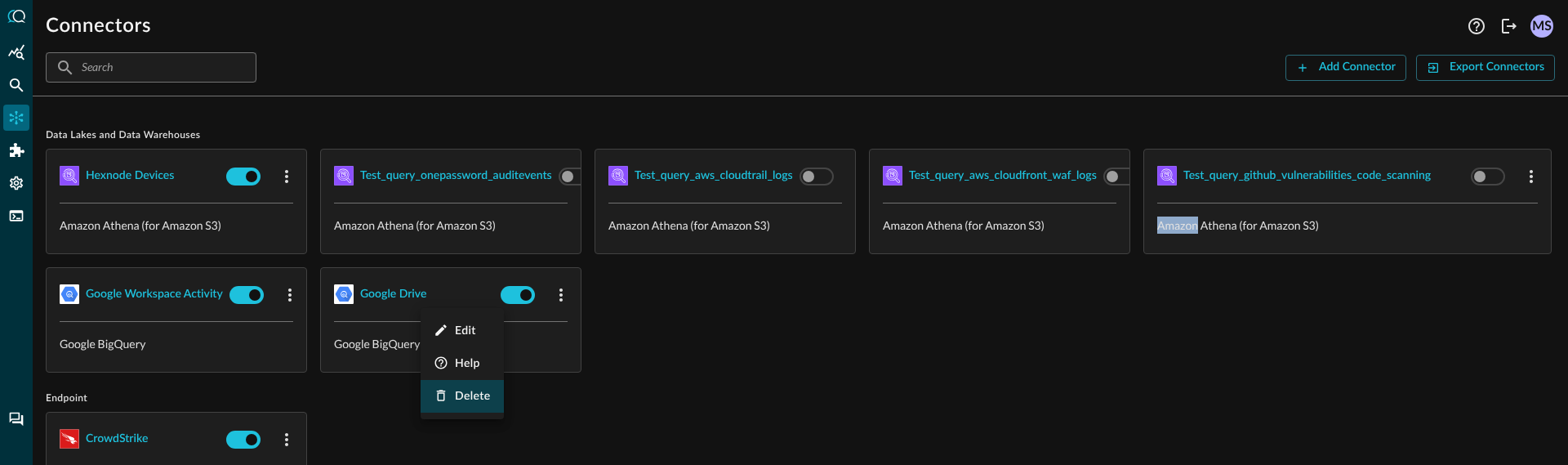 click on "Delete" at bounding box center (462, 396) 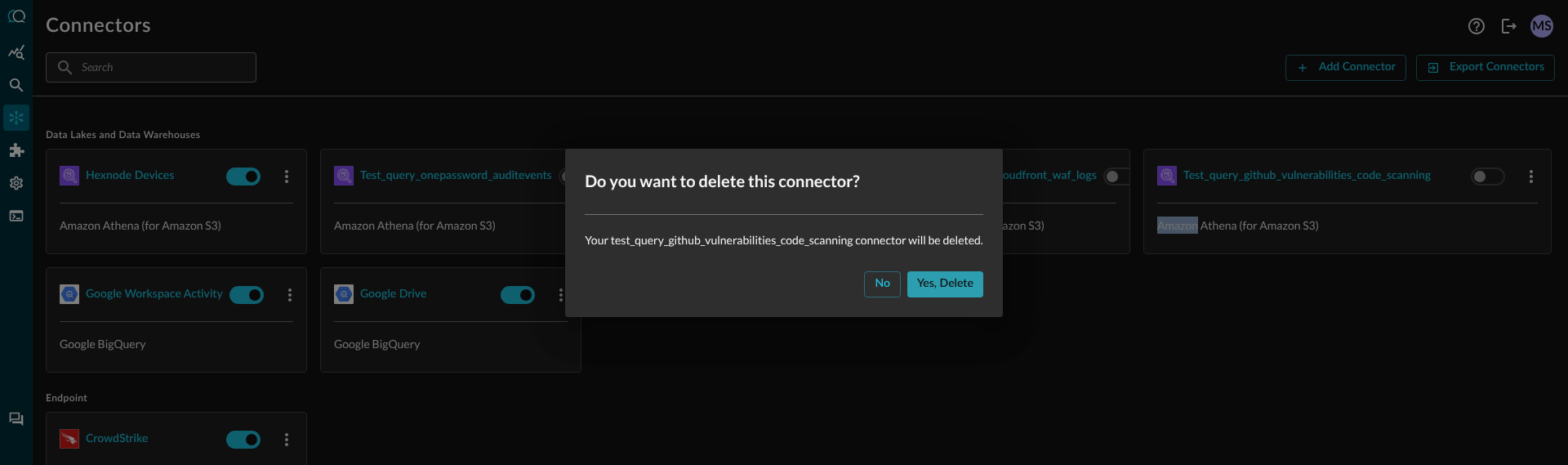 click on "Yes, delete" at bounding box center [945, 284] 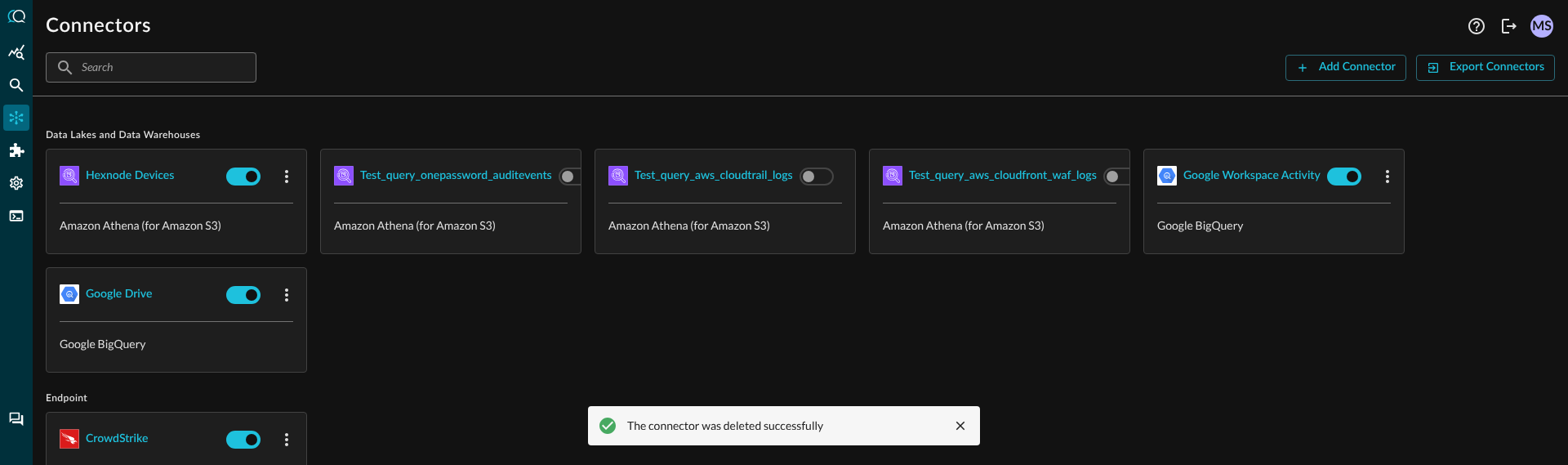 click on "Amazon Athena (for Amazon S3)" at bounding box center (1000, 228) 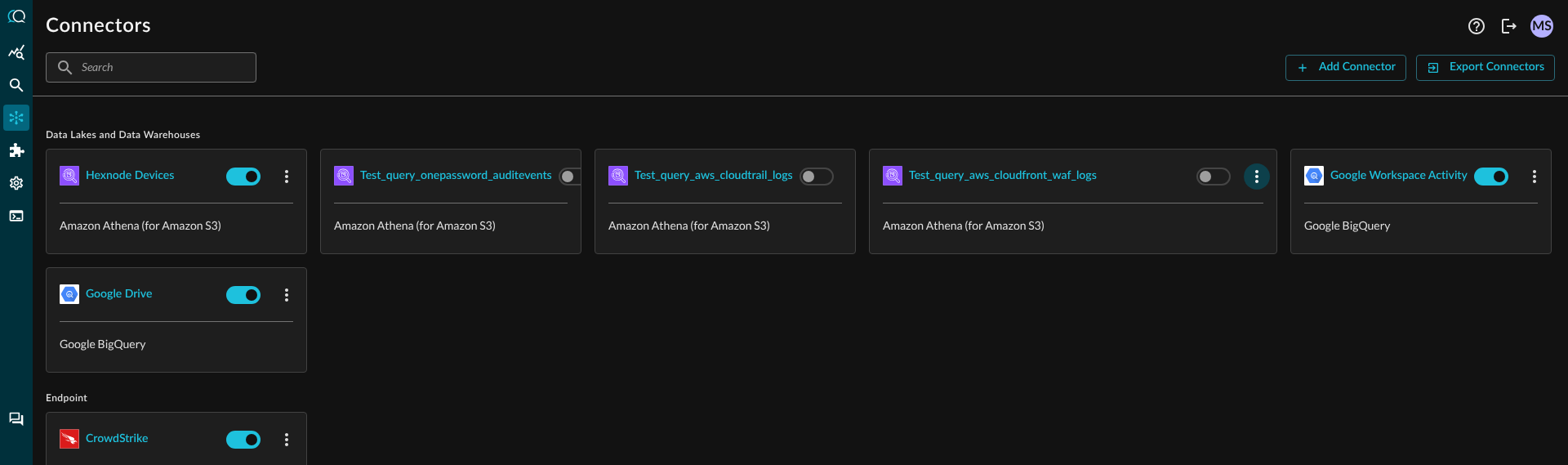 click 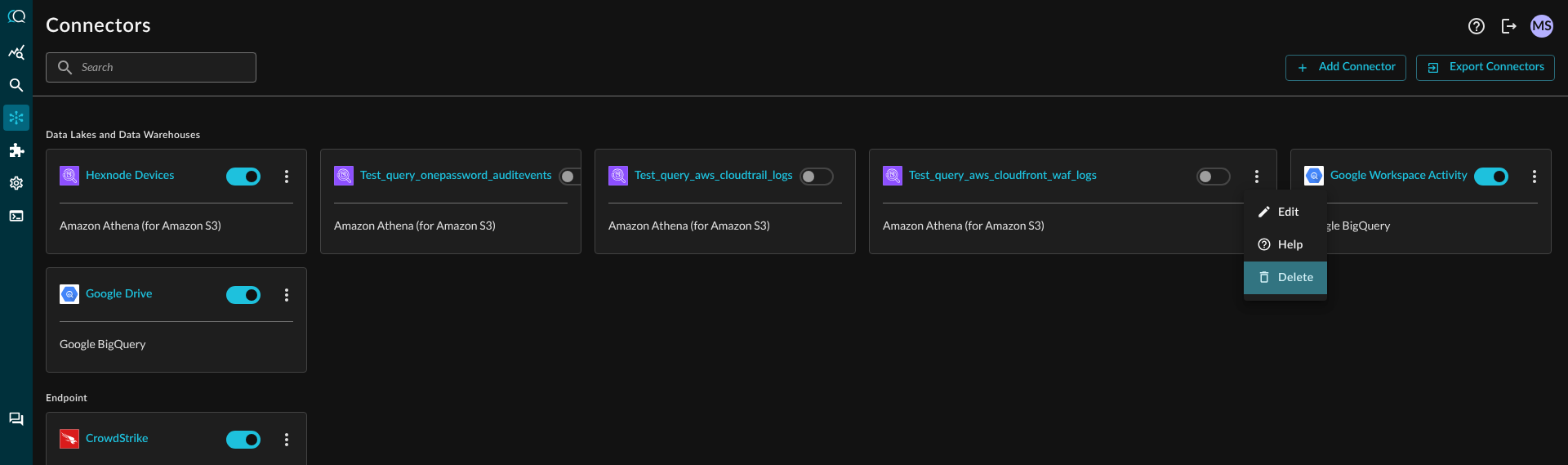 click on "Delete" at bounding box center [1296, 278] 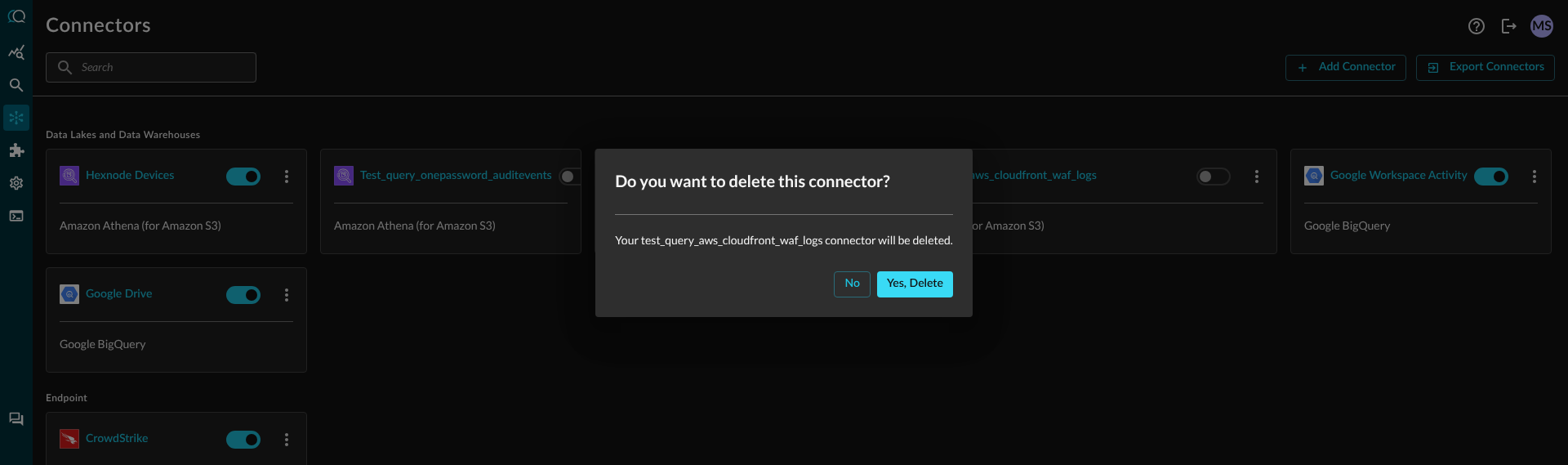 click on "Yes, delete" at bounding box center (915, 284) 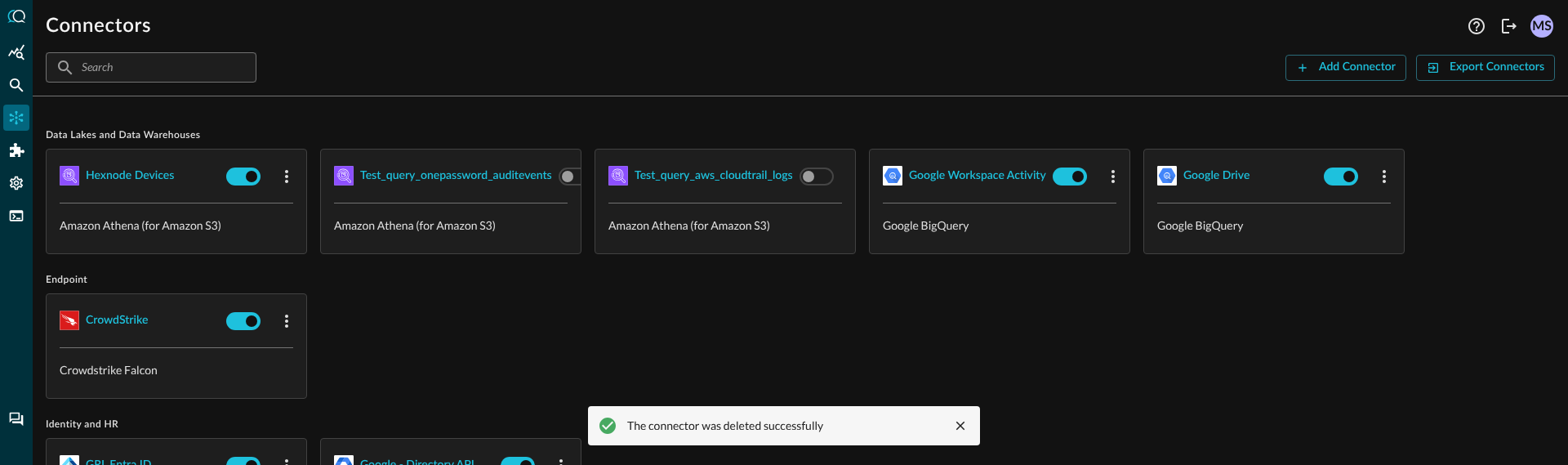 click on "CrowdStrike Crowdstrike Falcon" at bounding box center [800, 346] 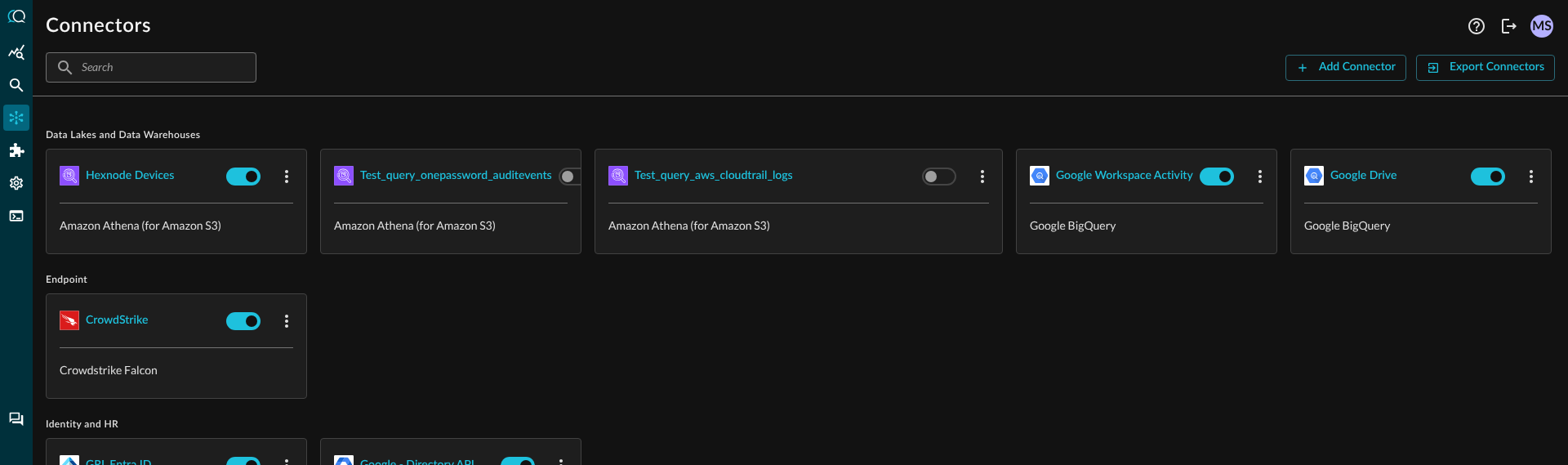 click on "test_query_aws_cloudtrail_logs" at bounding box center [799, 176] 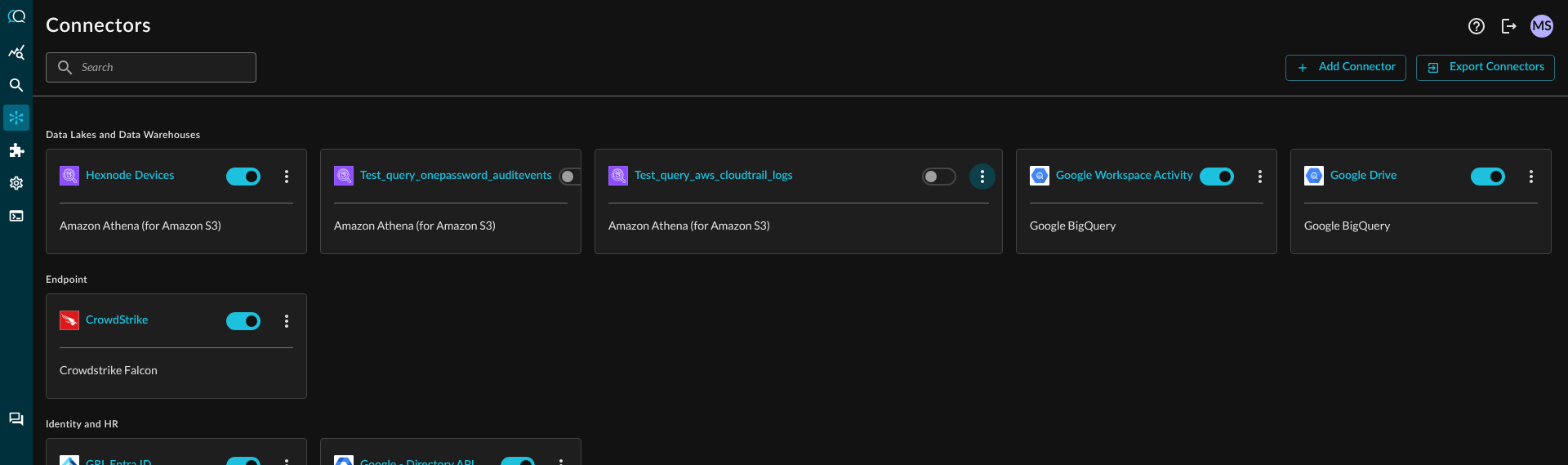 click 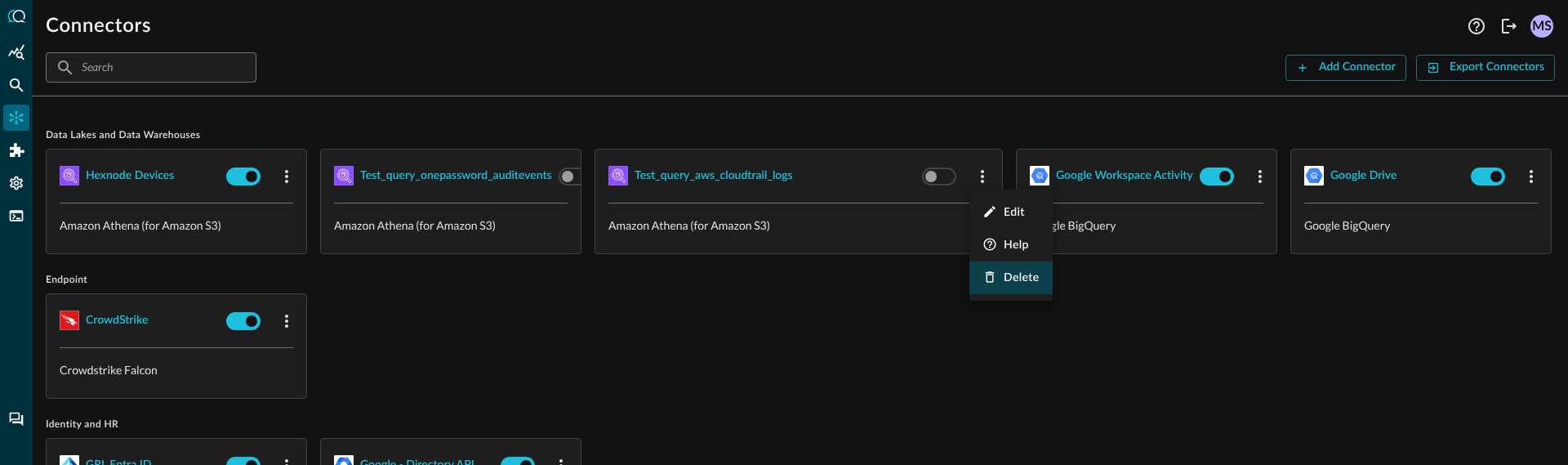 click on "Delete" at bounding box center (1011, 278) 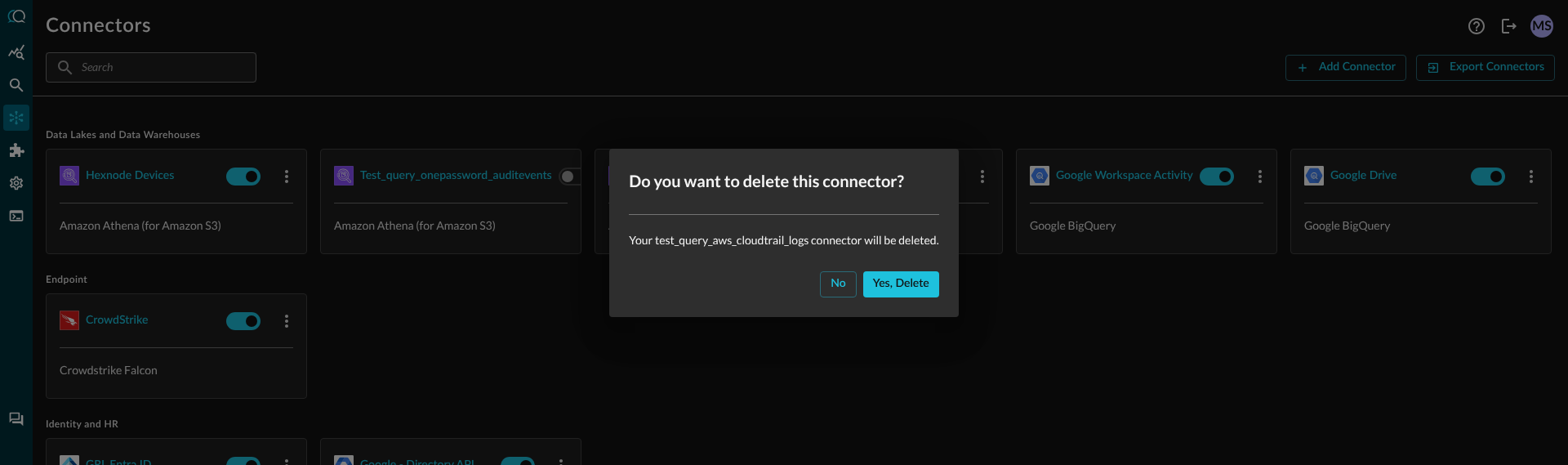 click on "No Yes, delete" at bounding box center [783, 291] 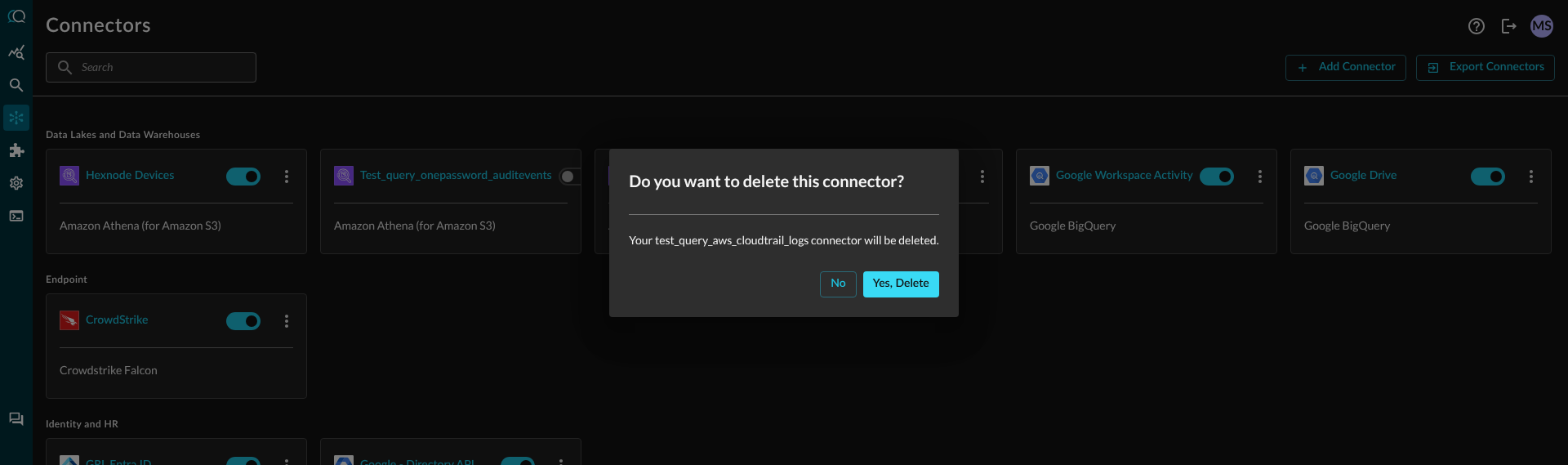 click on "Yes, delete" at bounding box center (901, 284) 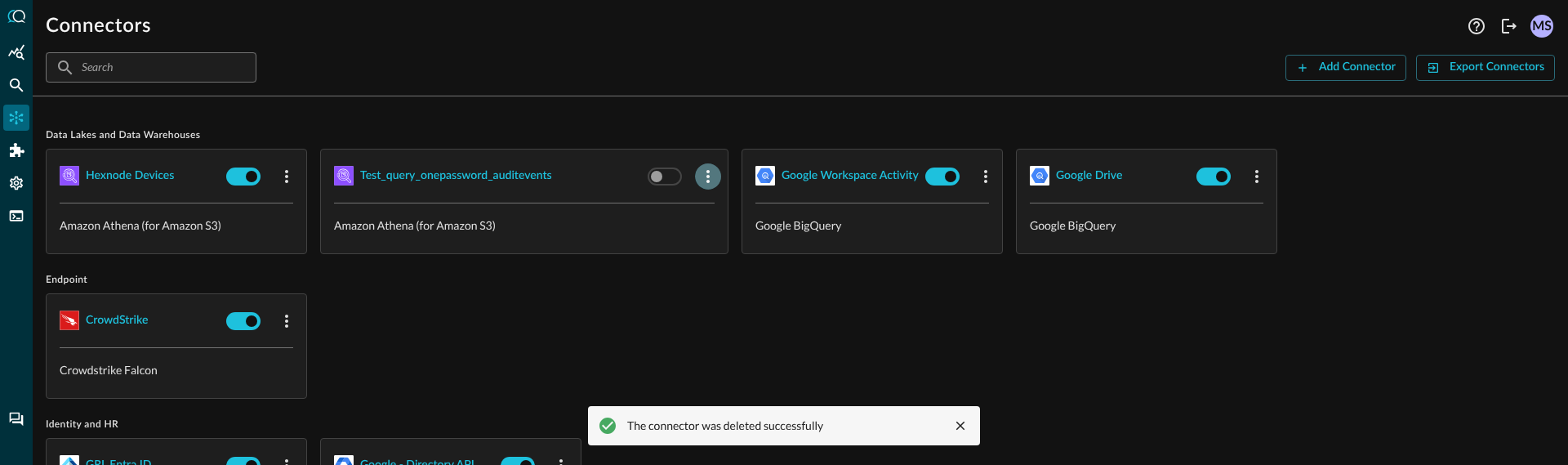 click 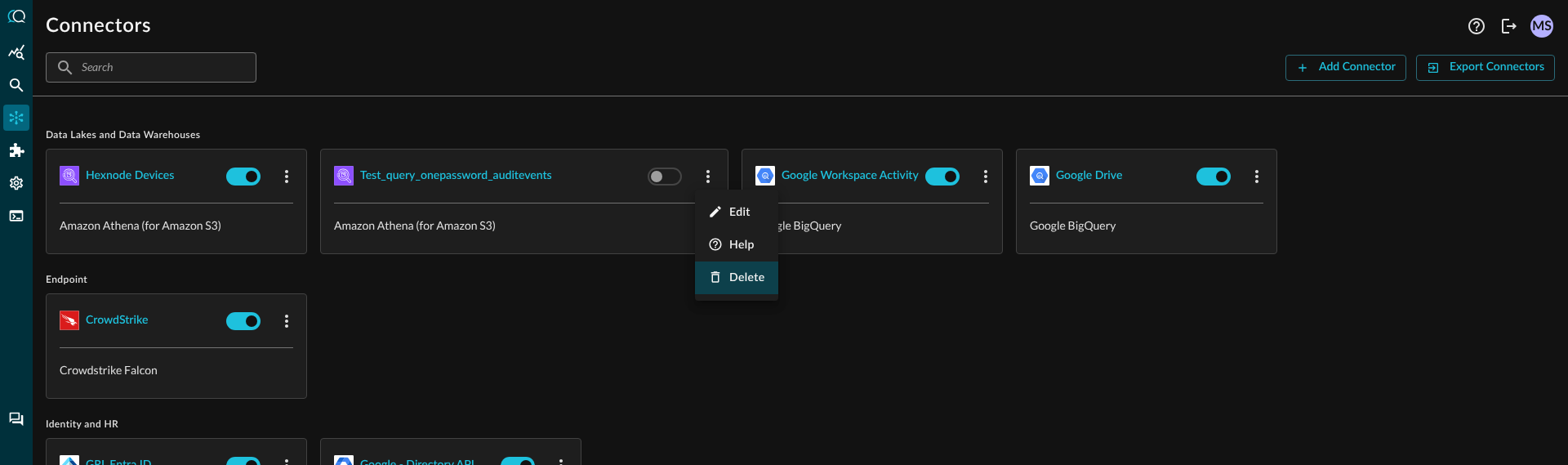 click on "Delete" at bounding box center [737, 278] 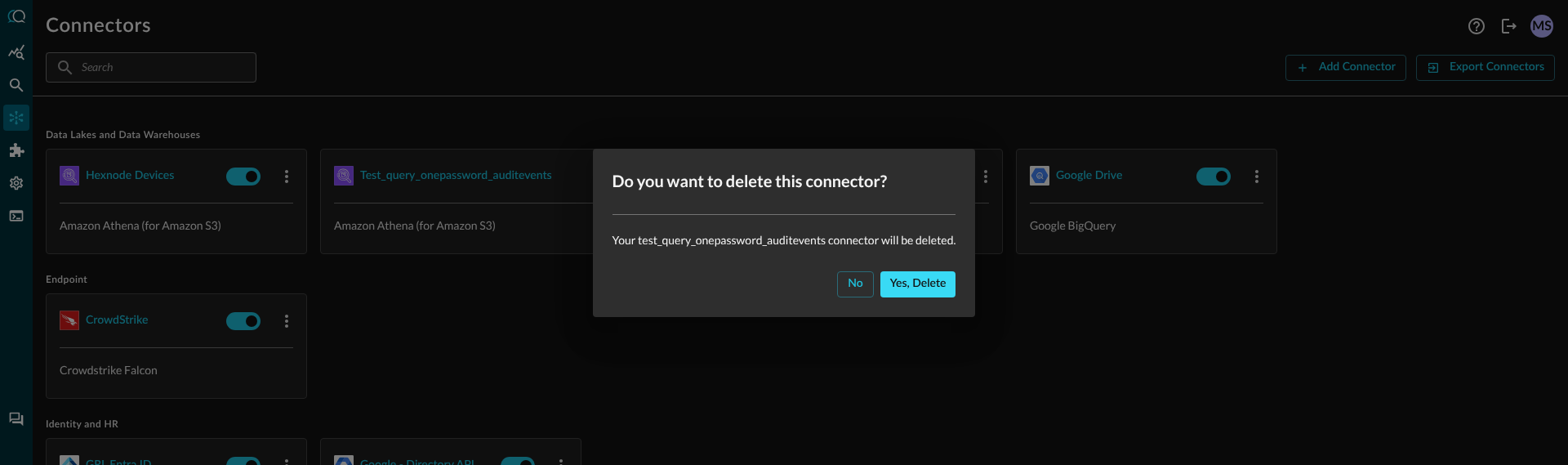 click on "Yes, delete" at bounding box center (918, 284) 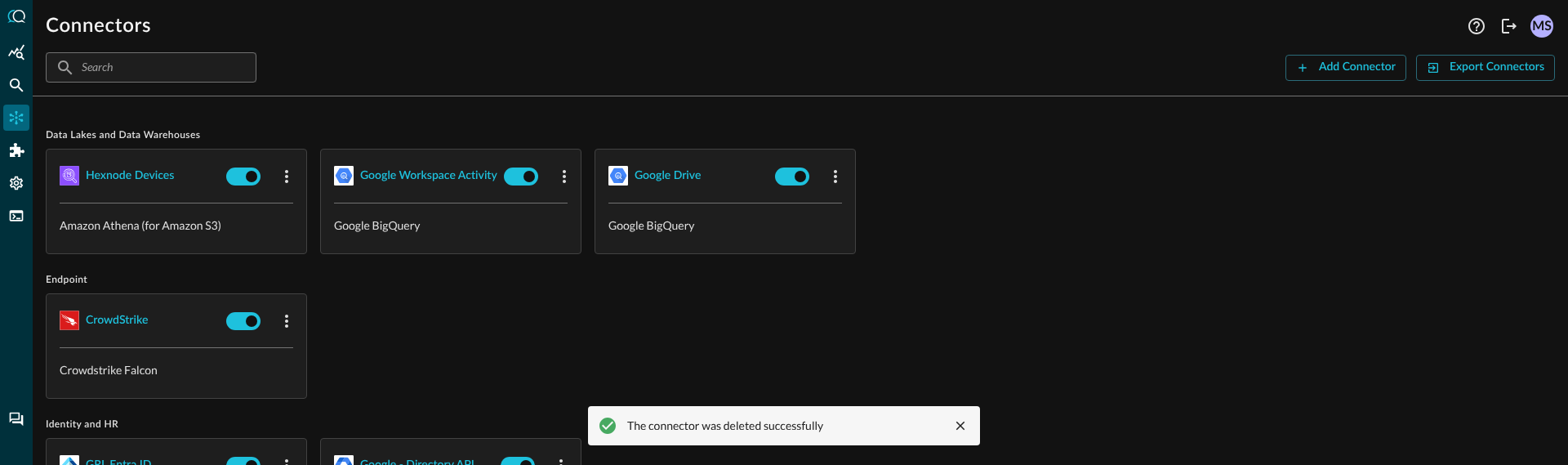 click on "CrowdStrike Crowdstrike Falcon" at bounding box center [800, 346] 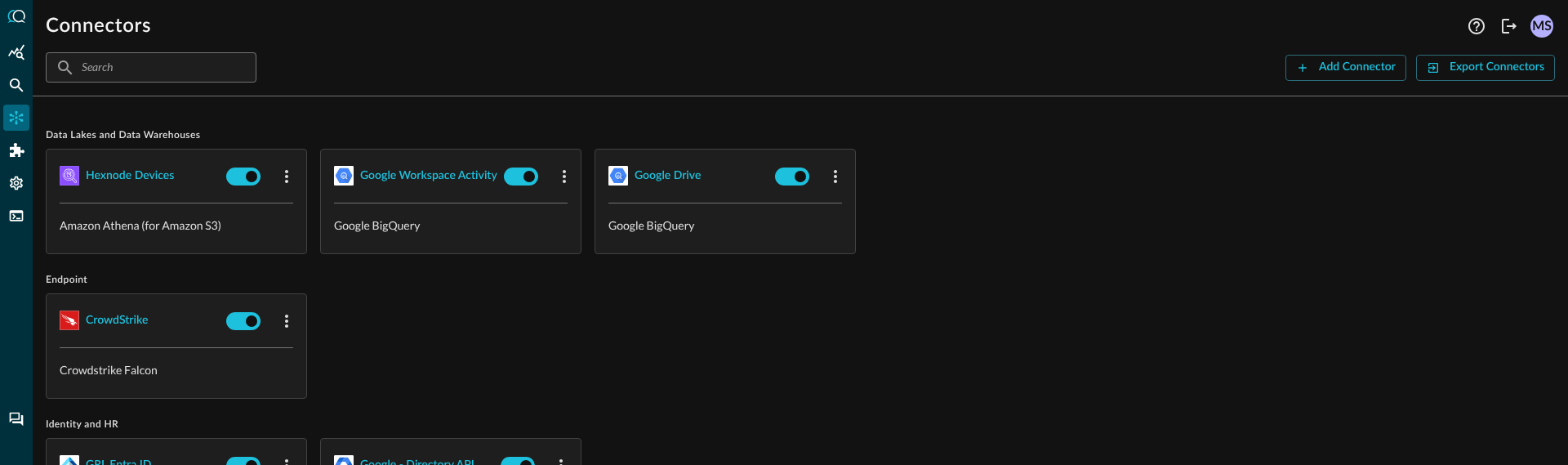 click on "CrowdStrike Crowdstrike Falcon" at bounding box center [800, 346] 